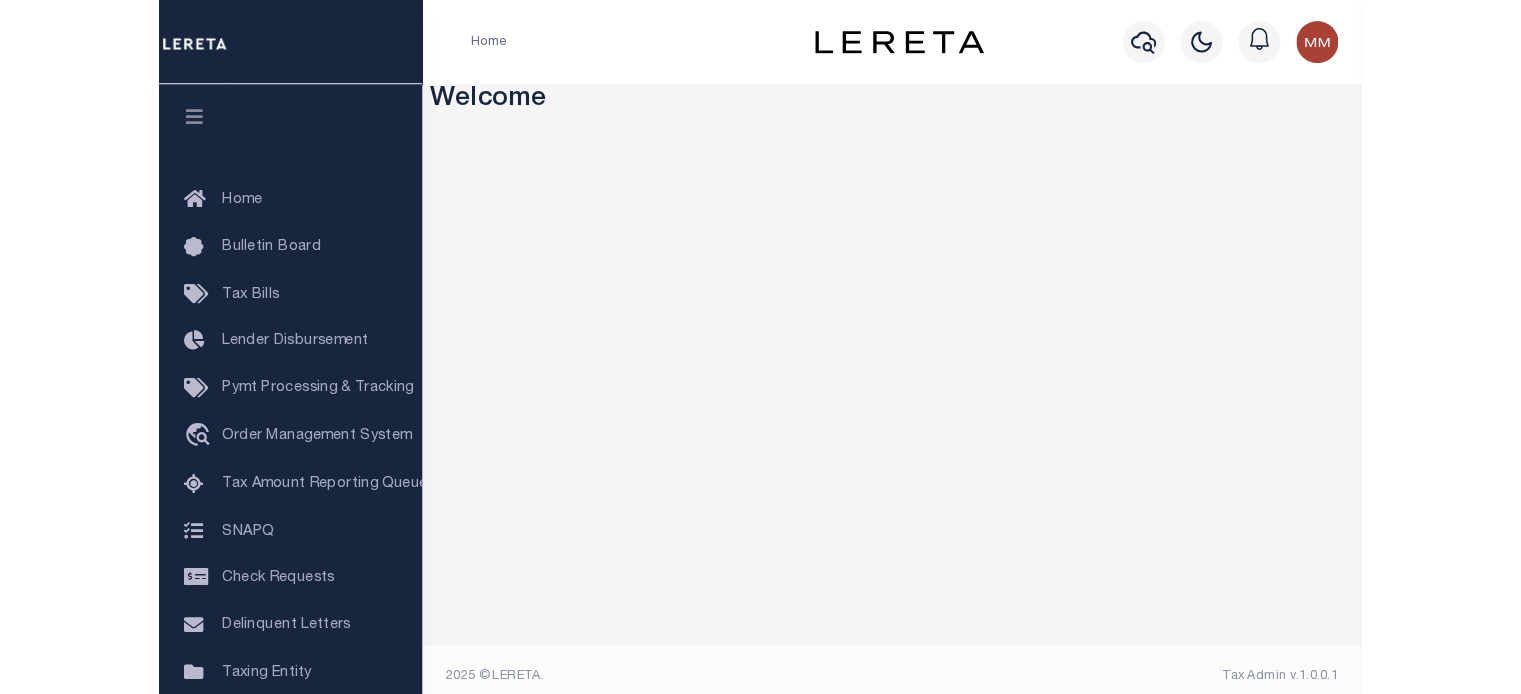 scroll, scrollTop: 0, scrollLeft: 0, axis: both 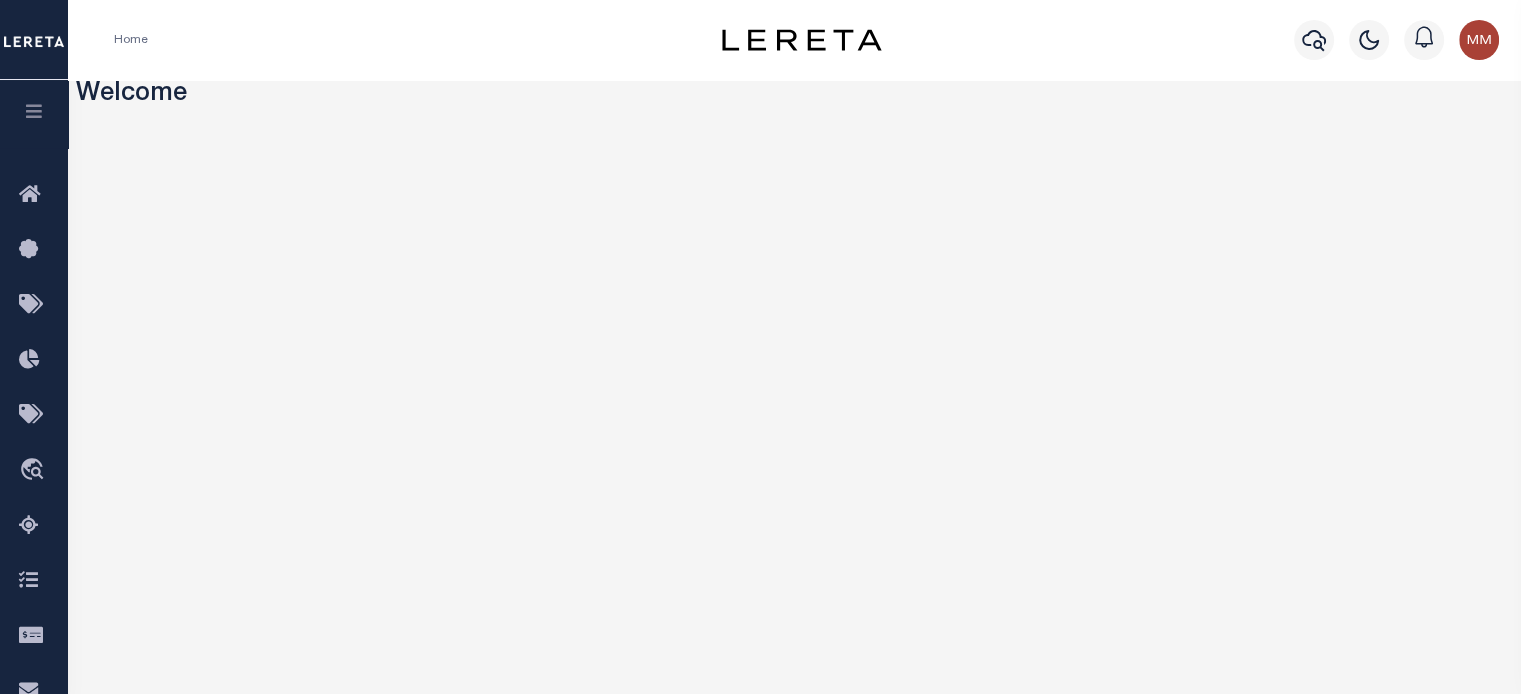 click at bounding box center [34, 111] 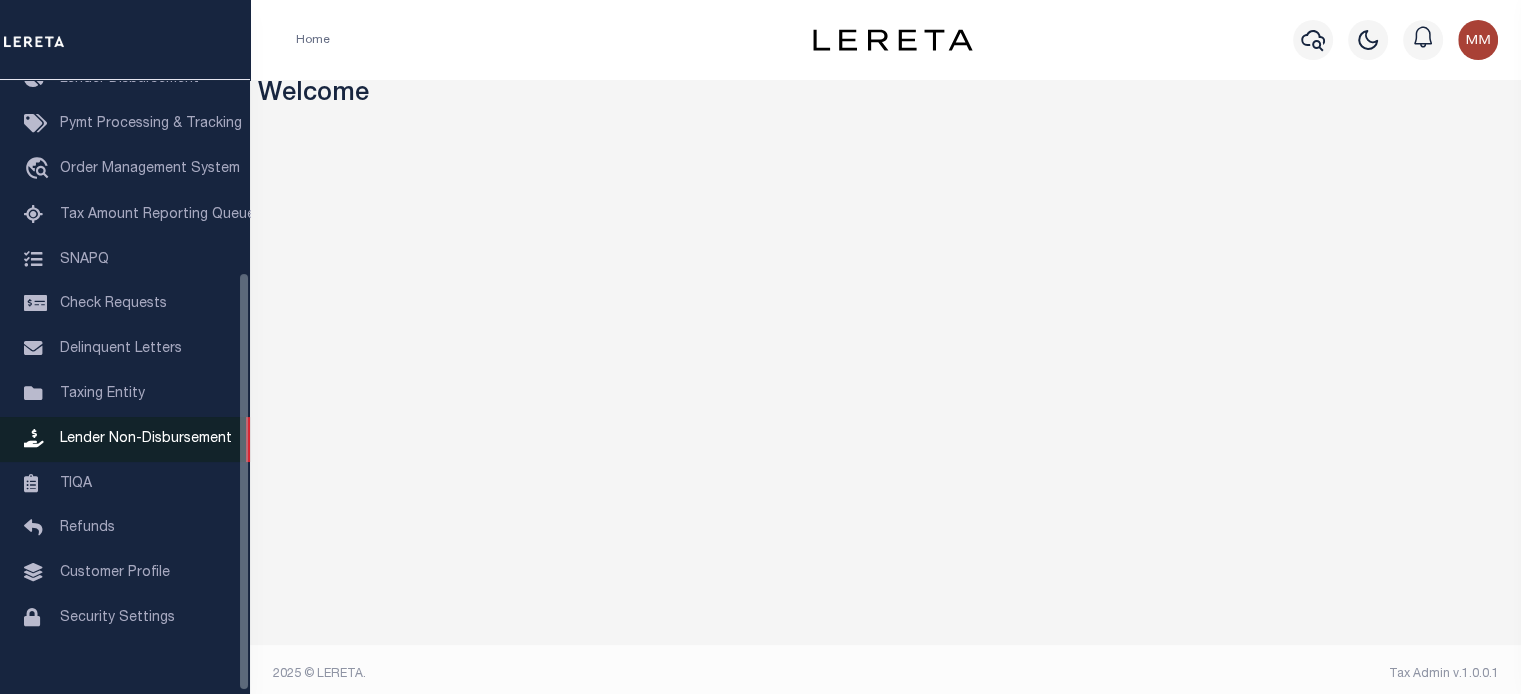 scroll, scrollTop: 284, scrollLeft: 0, axis: vertical 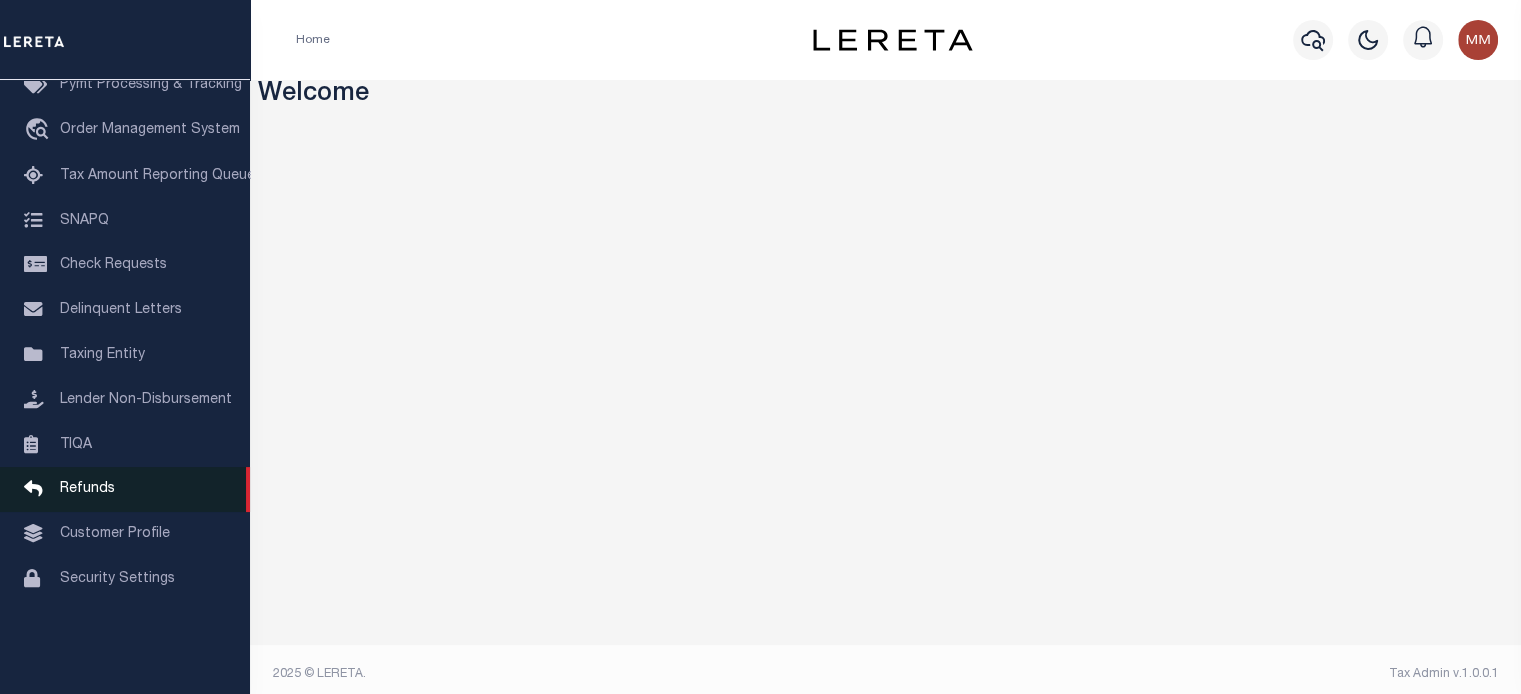 click on "Refunds" at bounding box center (87, 489) 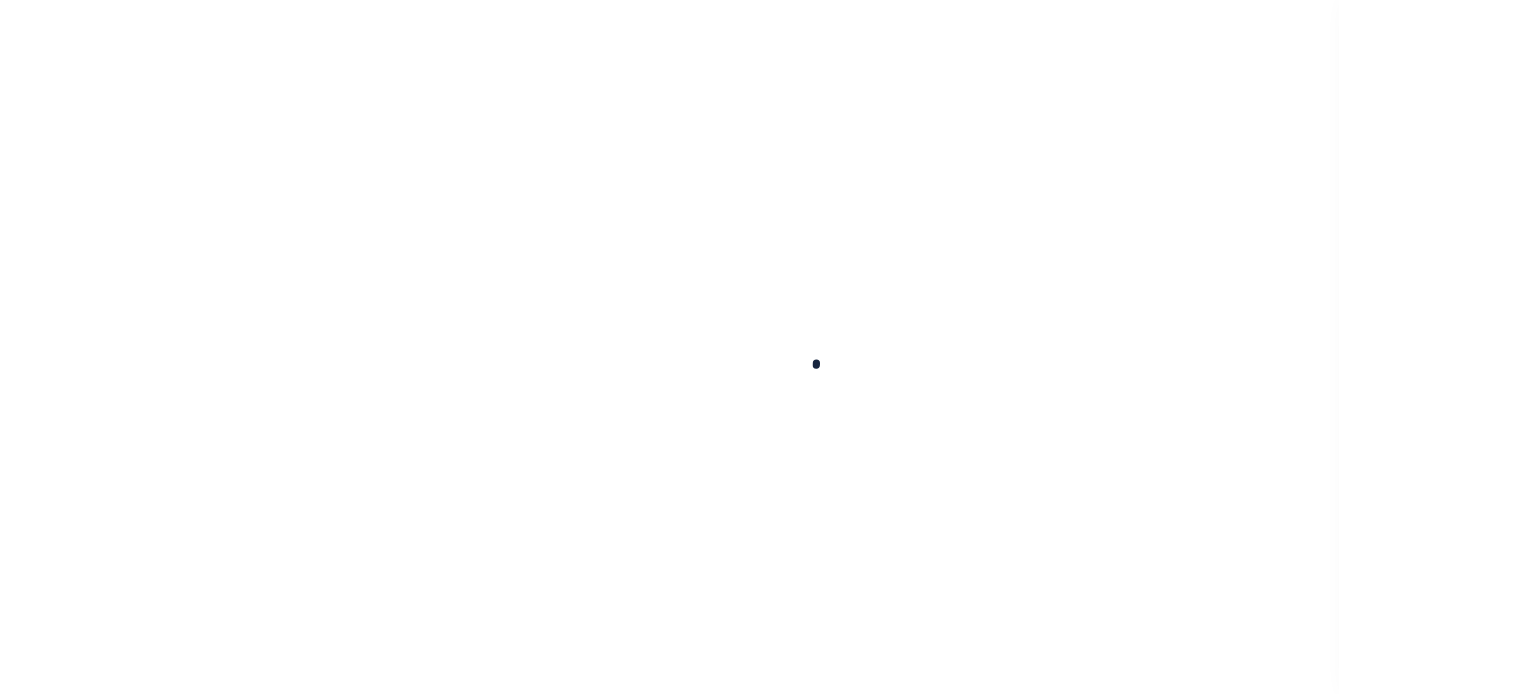 scroll, scrollTop: 0, scrollLeft: 0, axis: both 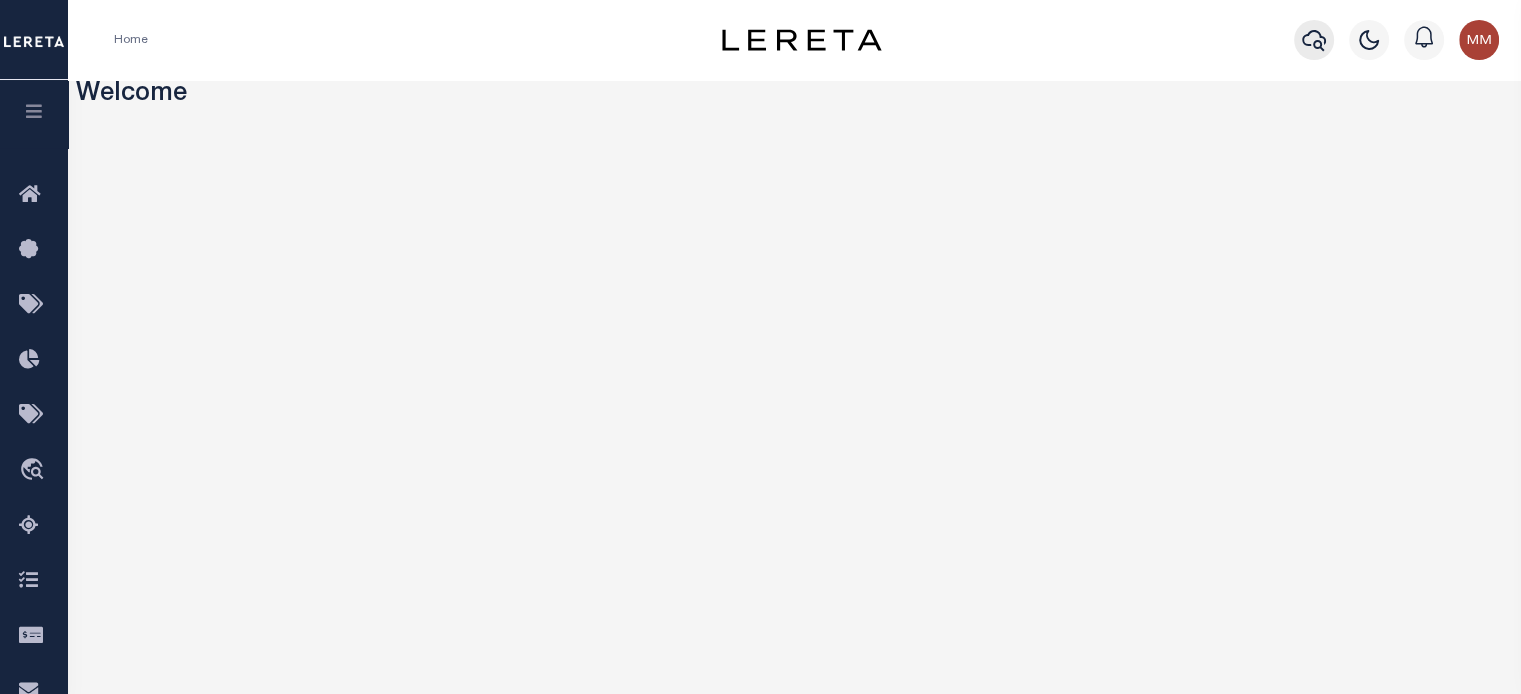 click 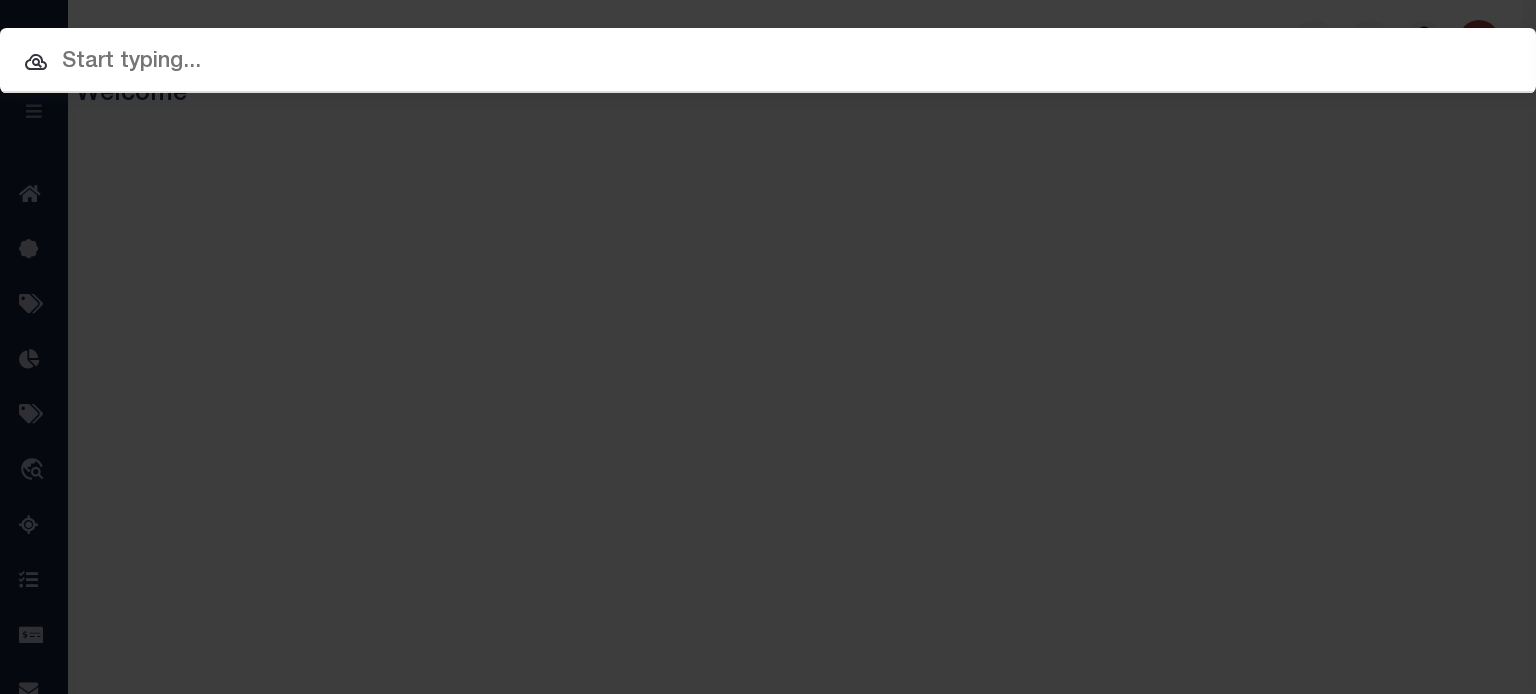 drag, startPoint x: 1242, startPoint y: 53, endPoint x: 1255, endPoint y: 85, distance: 34.539833 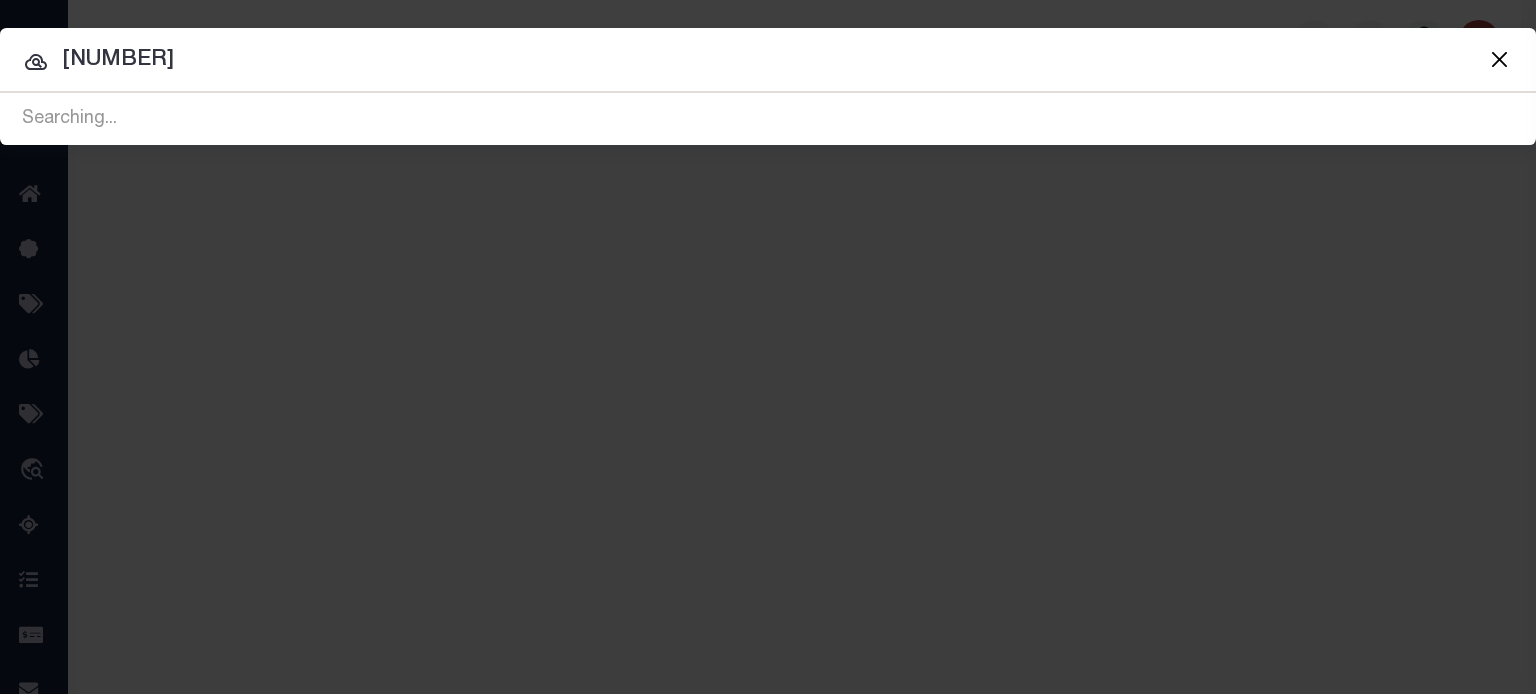 type on "[NUMBER]" 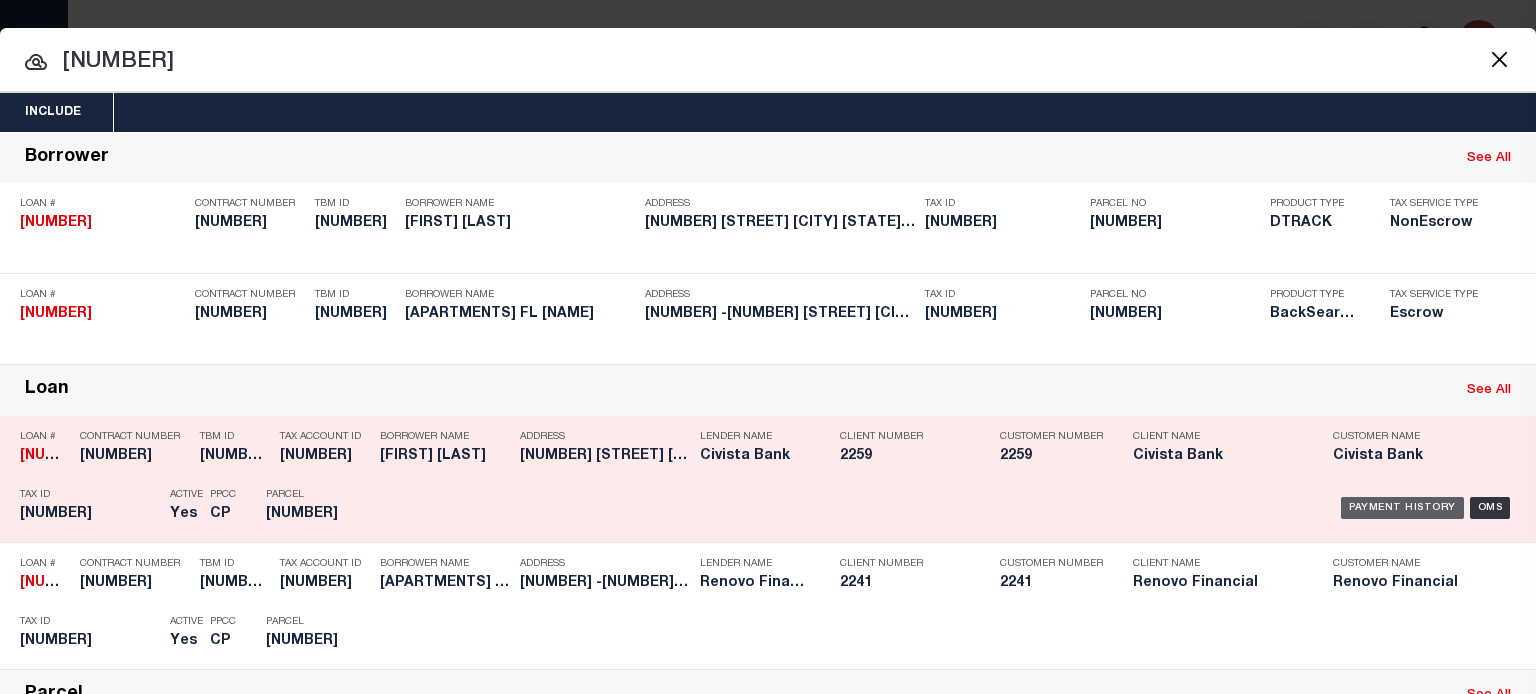 click on "Payment History" at bounding box center [1402, 508] 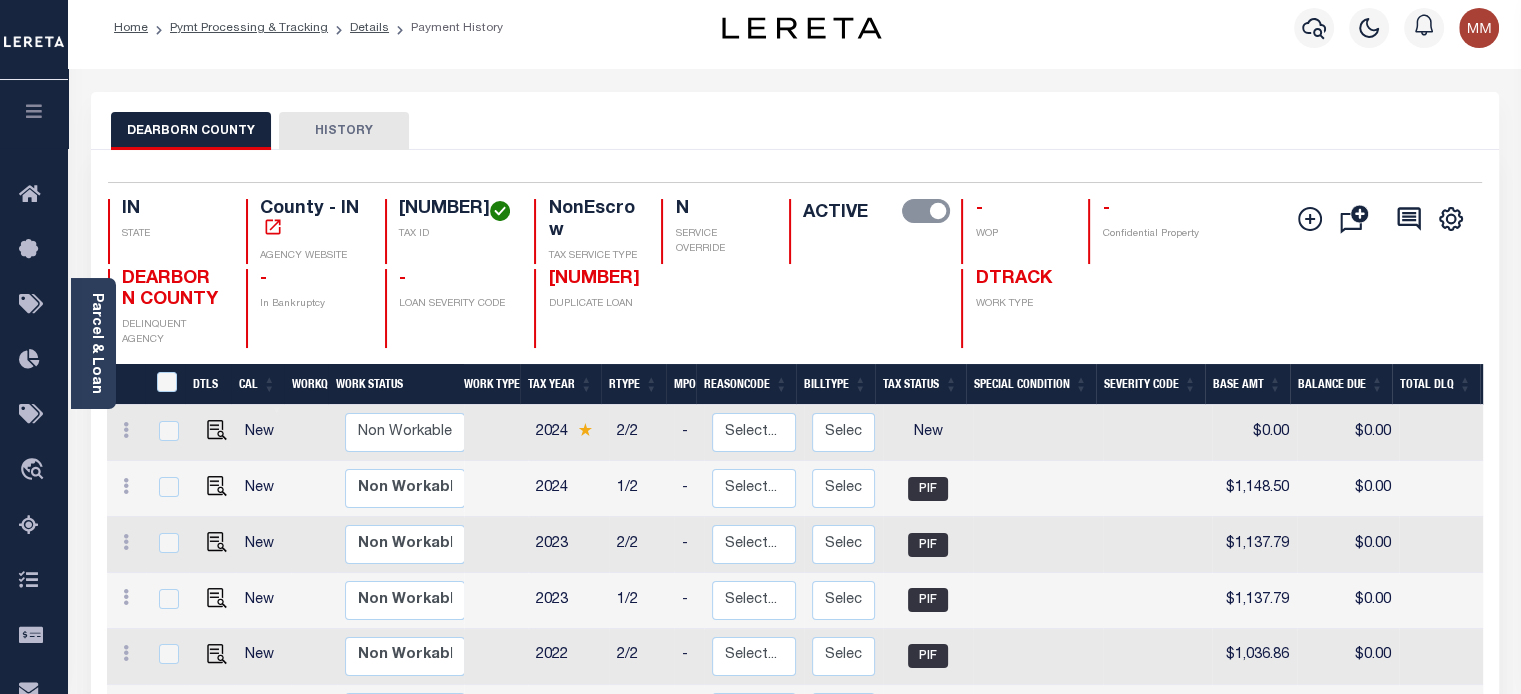 scroll, scrollTop: 0, scrollLeft: 0, axis: both 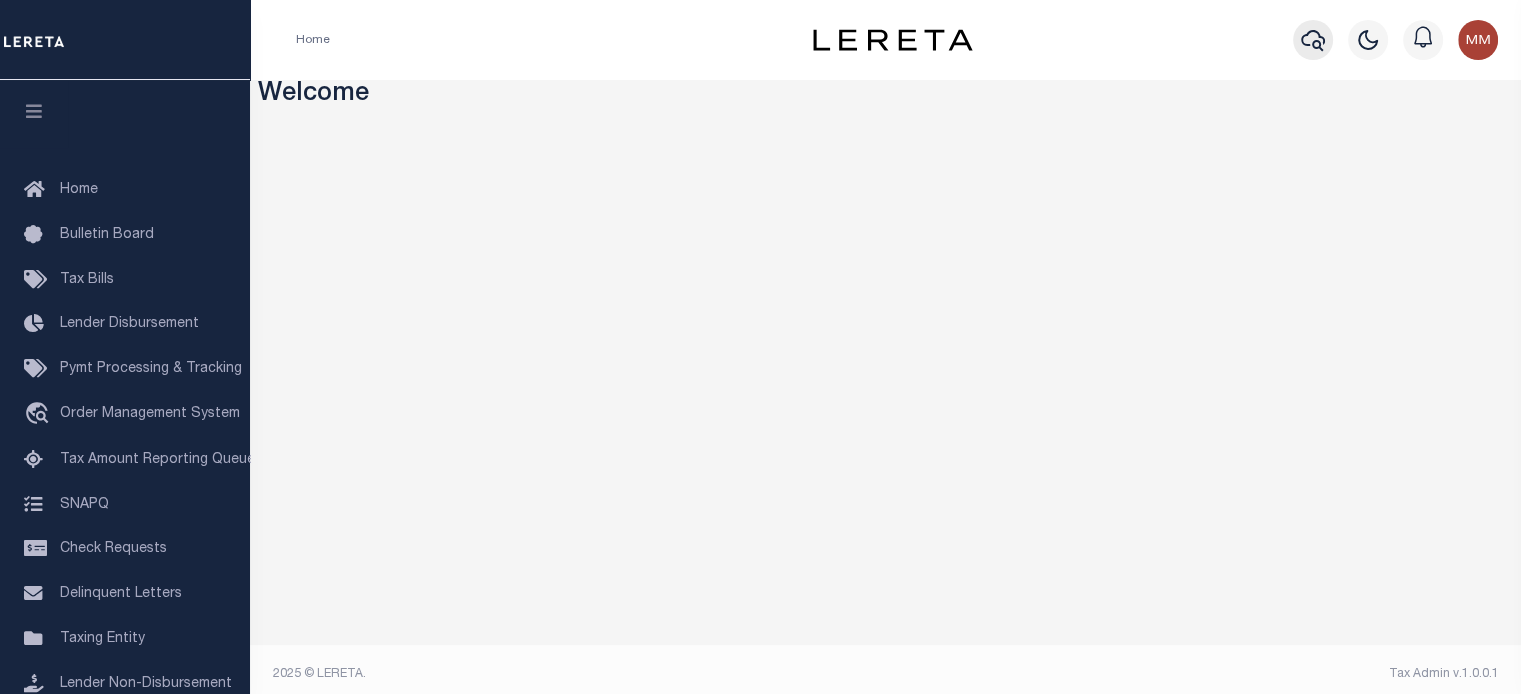 click 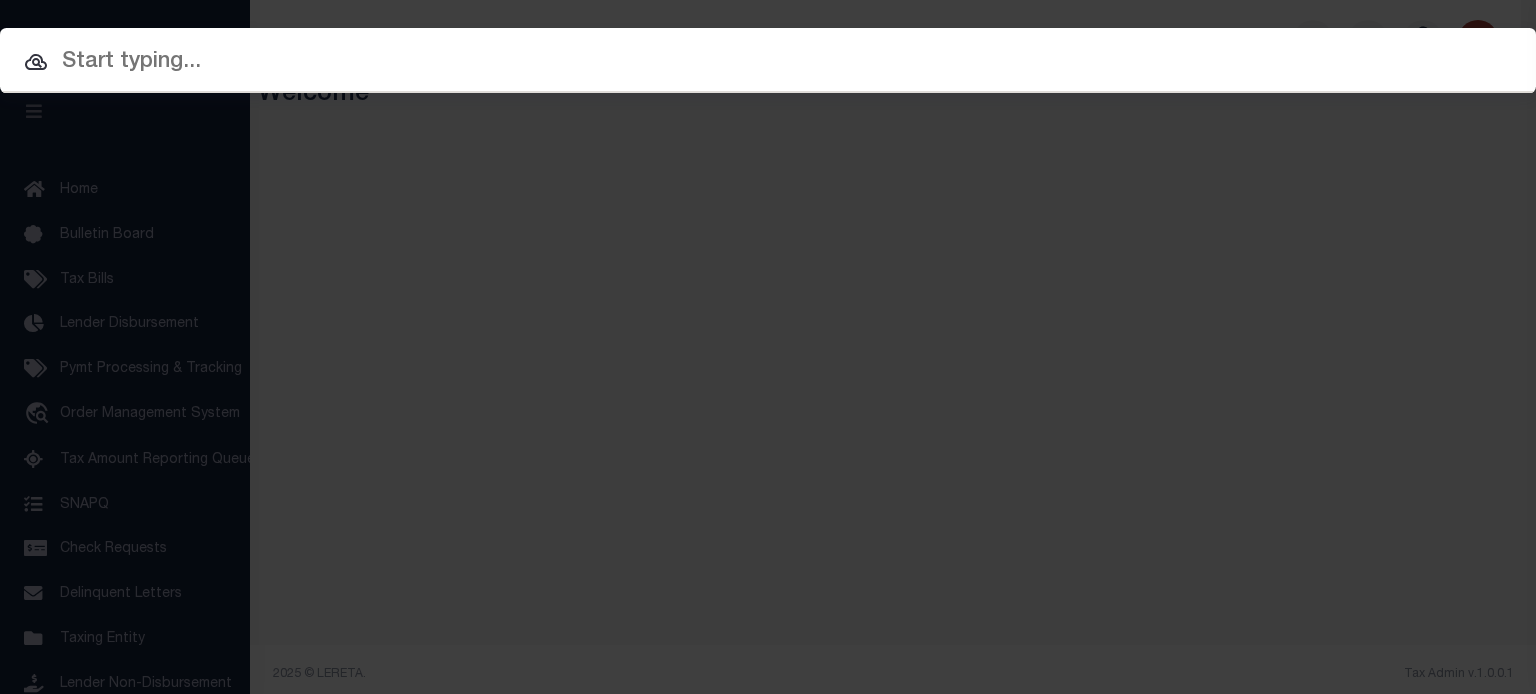 click at bounding box center [768, 62] 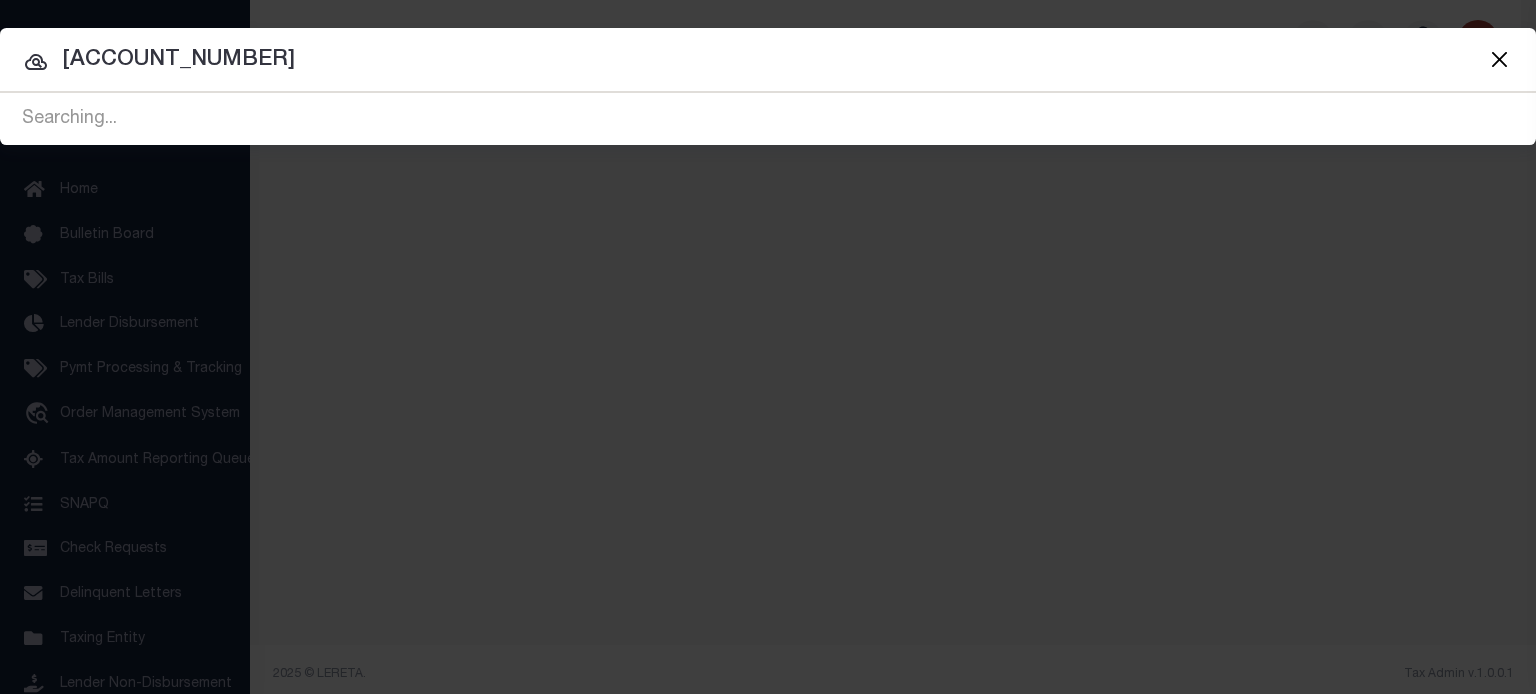 type on "[NUMBER]" 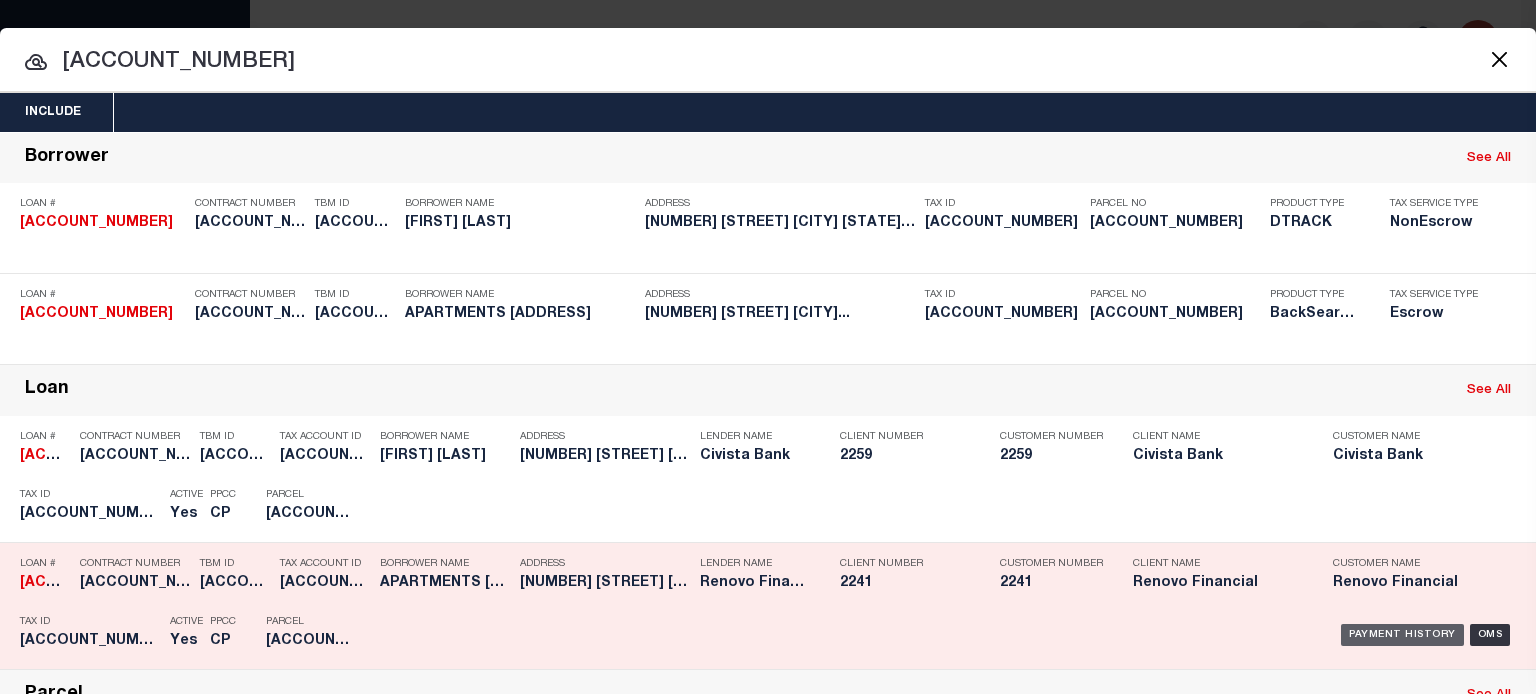 click on "Payment History" at bounding box center (1402, 635) 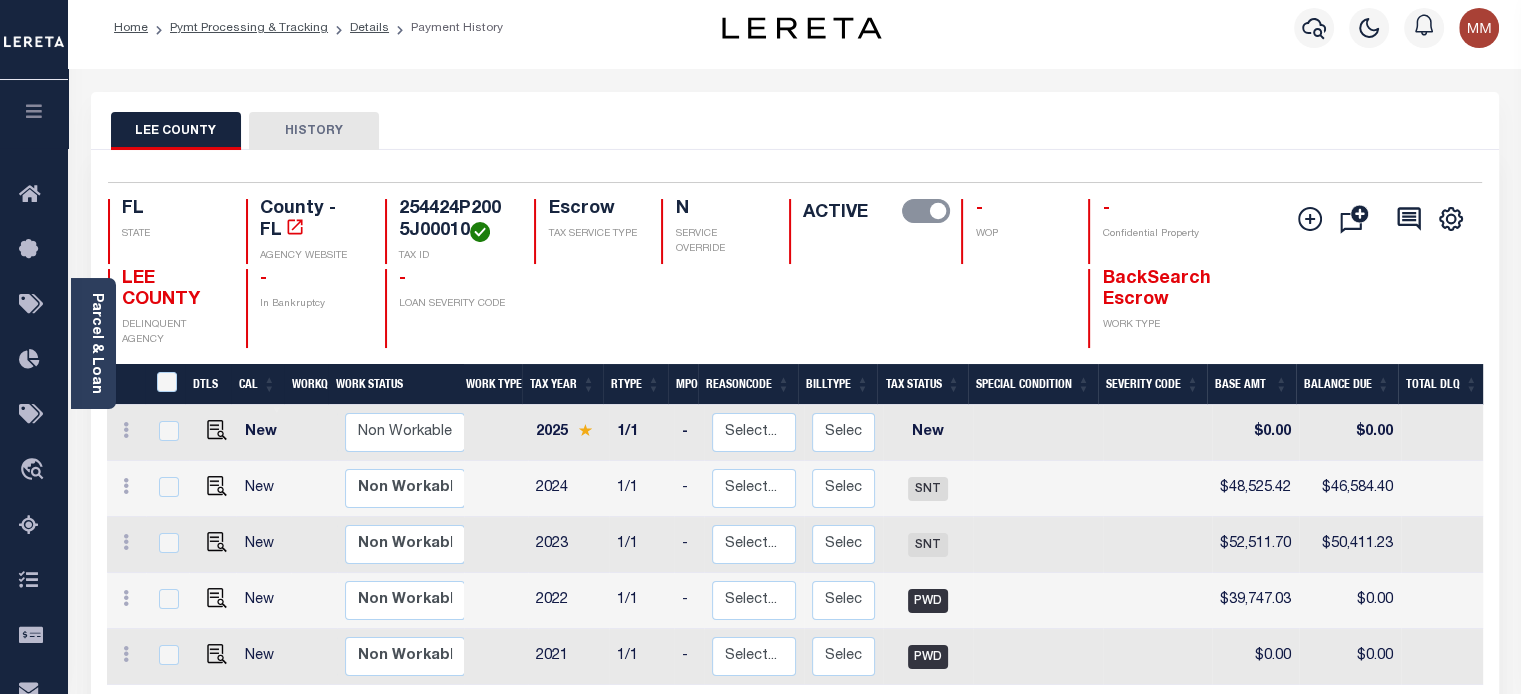 scroll, scrollTop: 0, scrollLeft: 0, axis: both 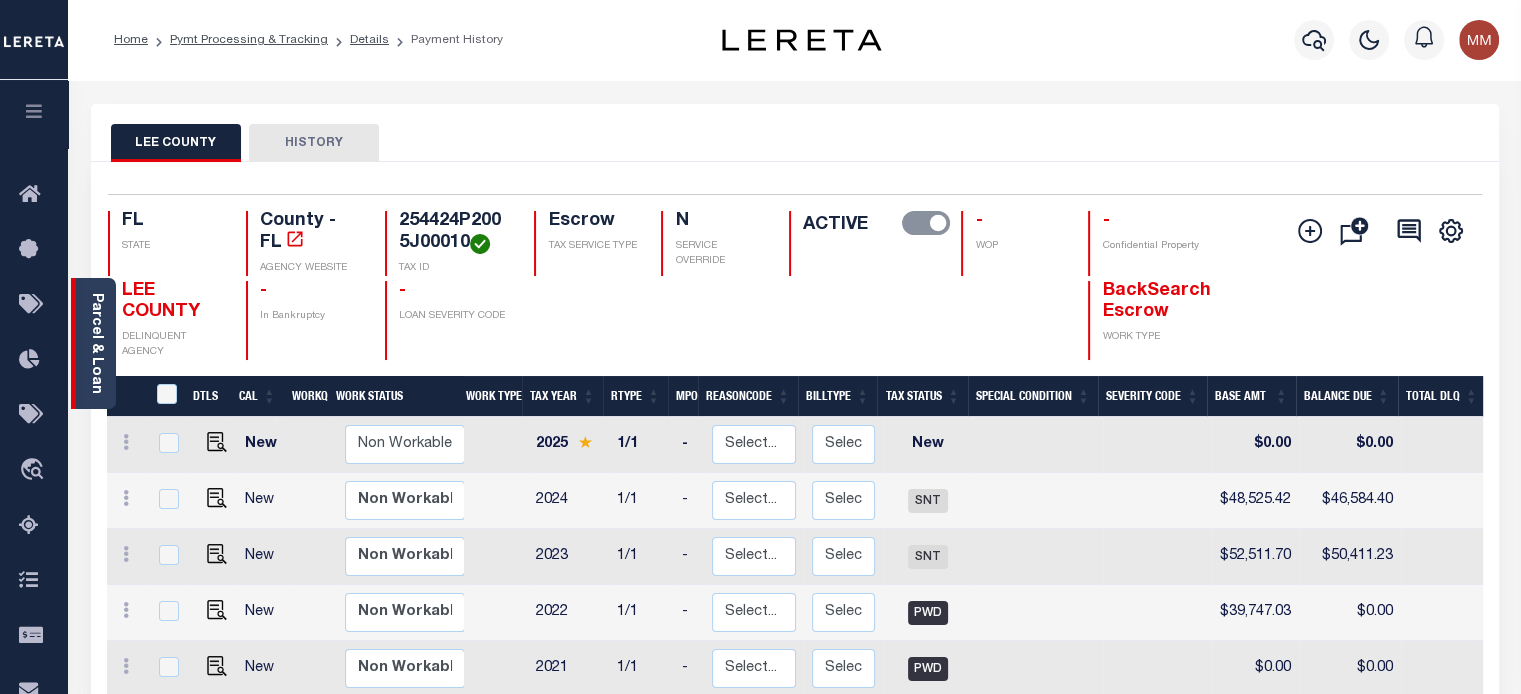 click on "Parcel & Loan" at bounding box center [96, 343] 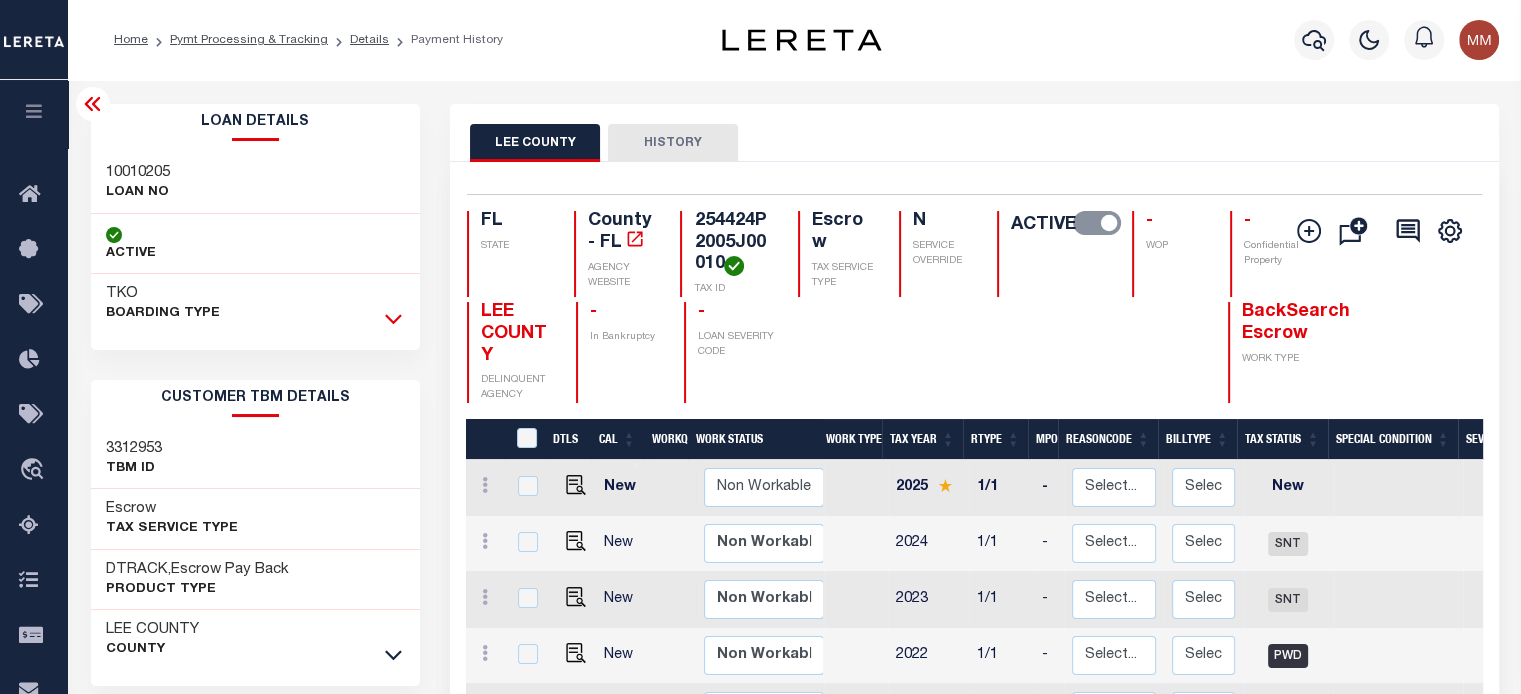 click 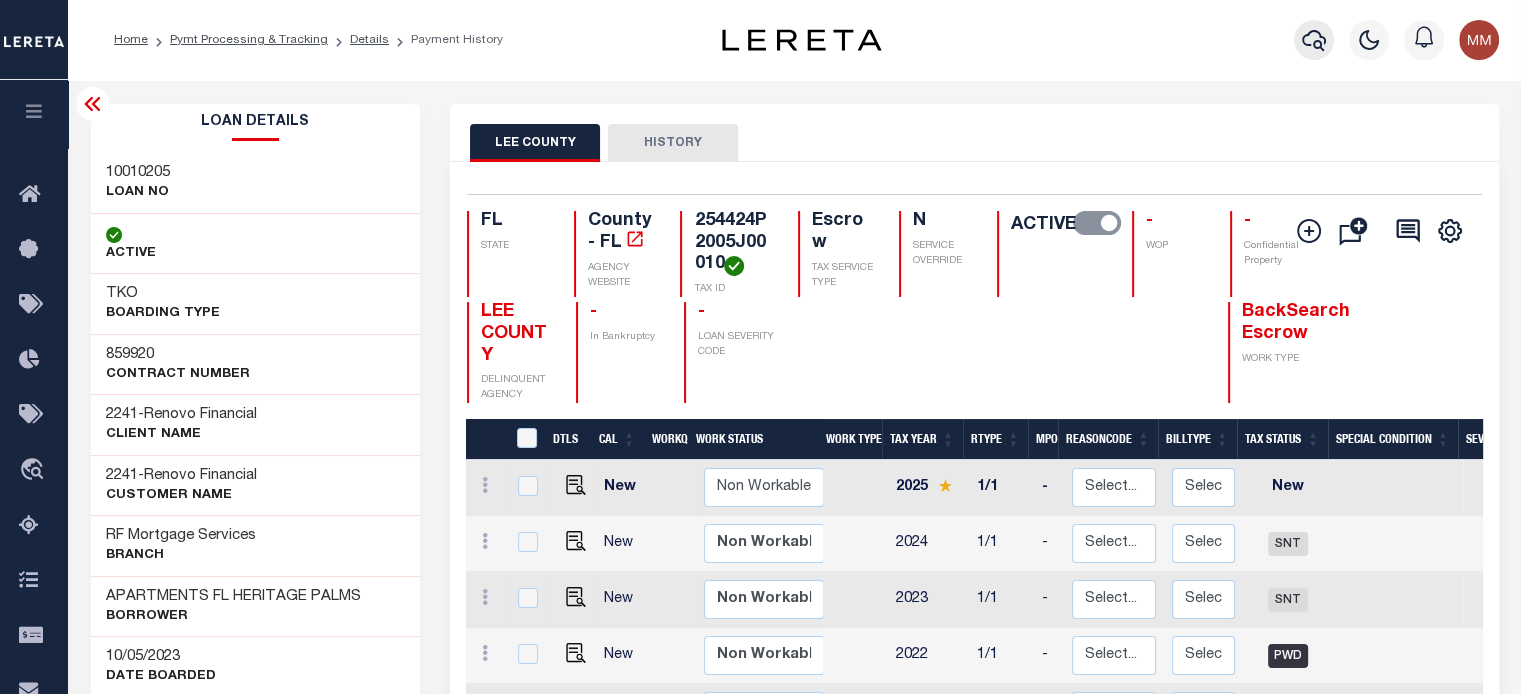 click 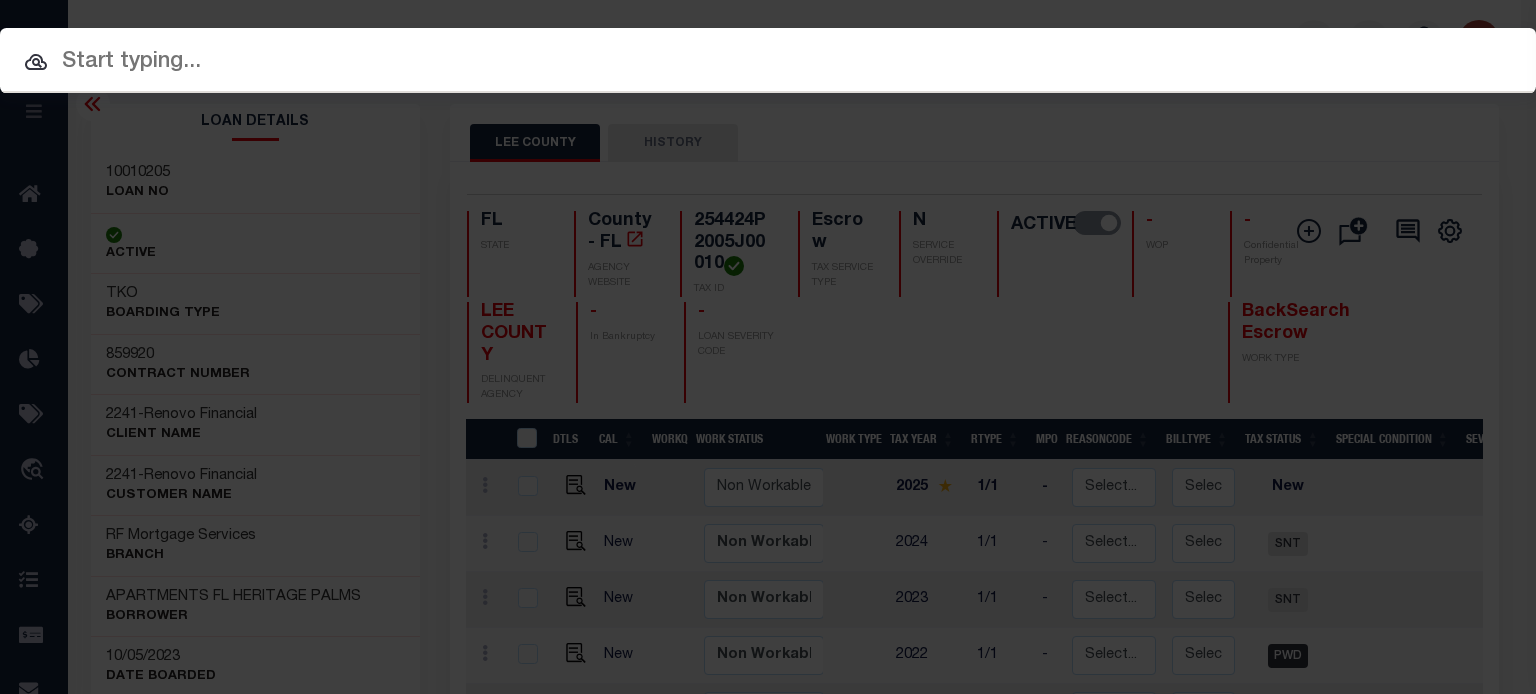 click at bounding box center [768, 62] 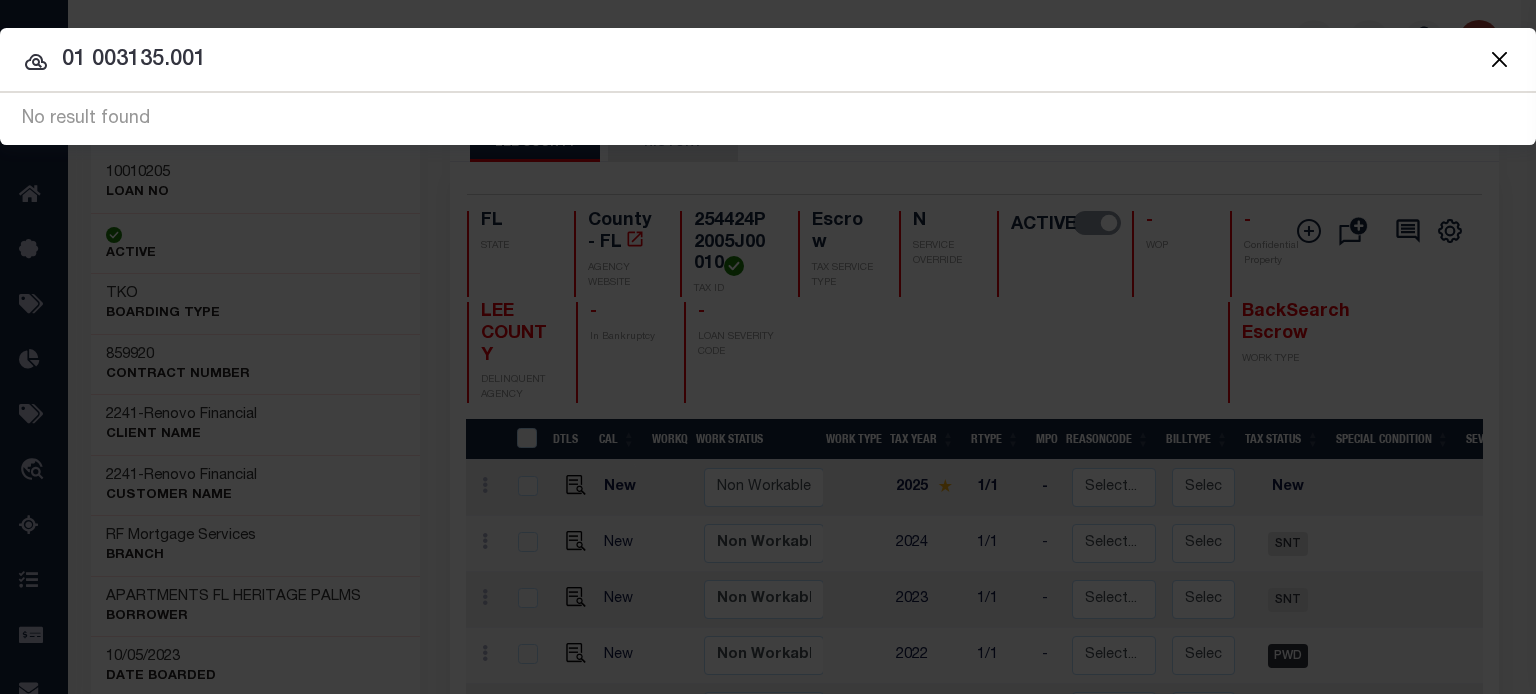 click on "01 003135.001" at bounding box center [768, 60] 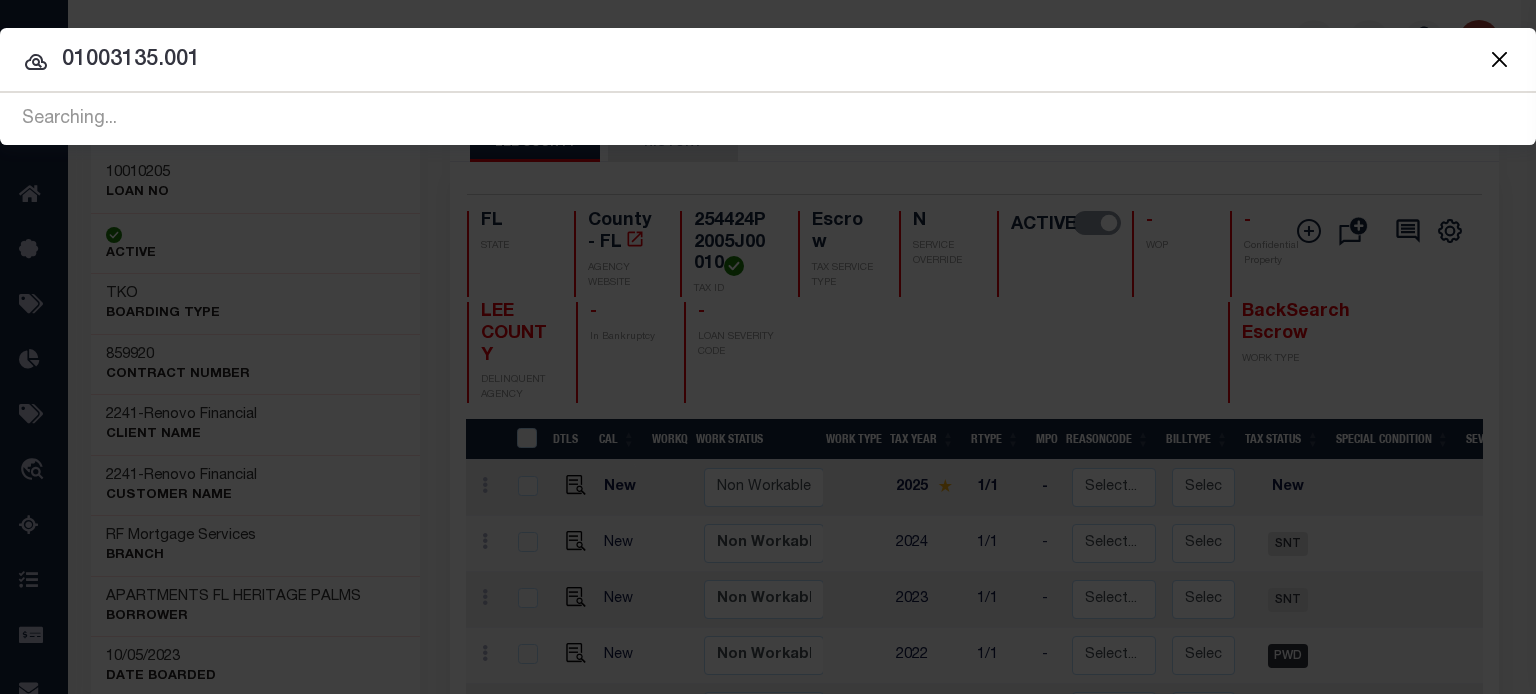 type on "01003135.001" 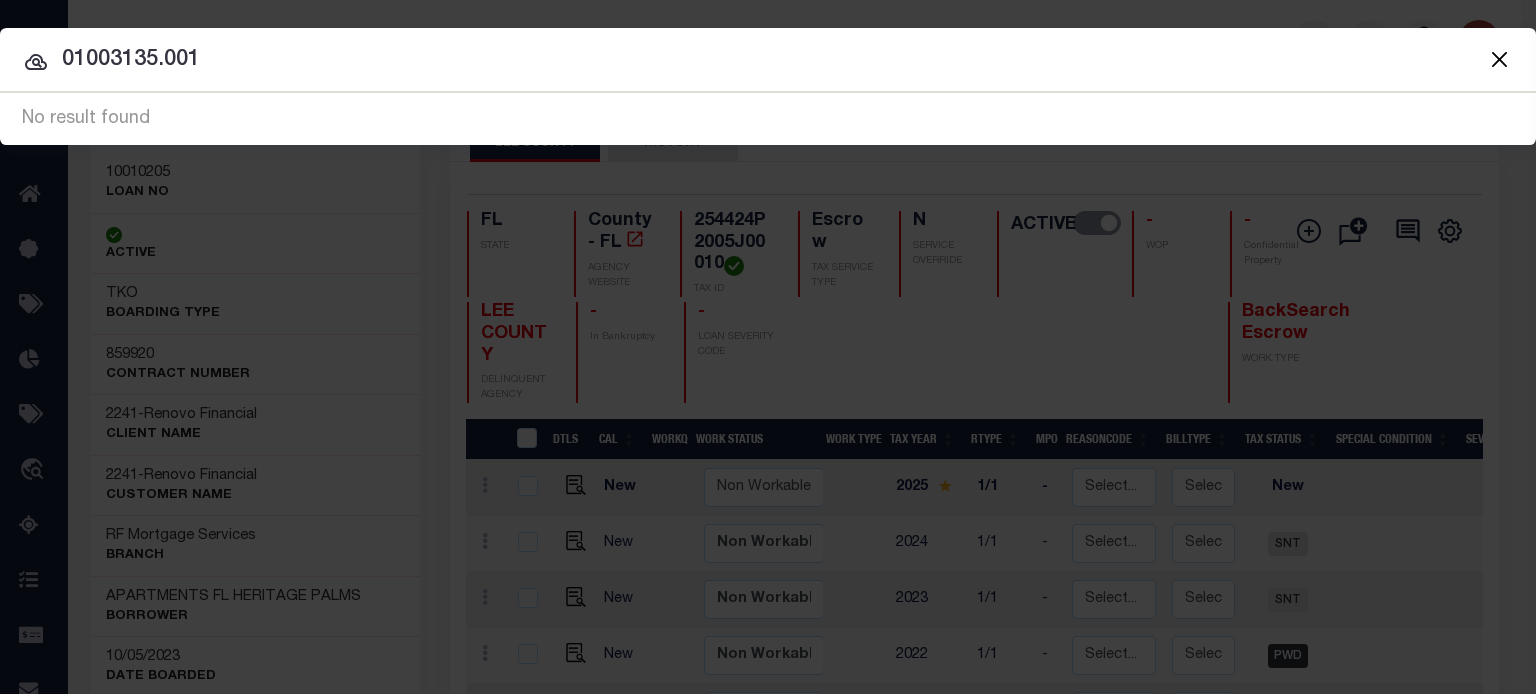 click at bounding box center (1499, 59) 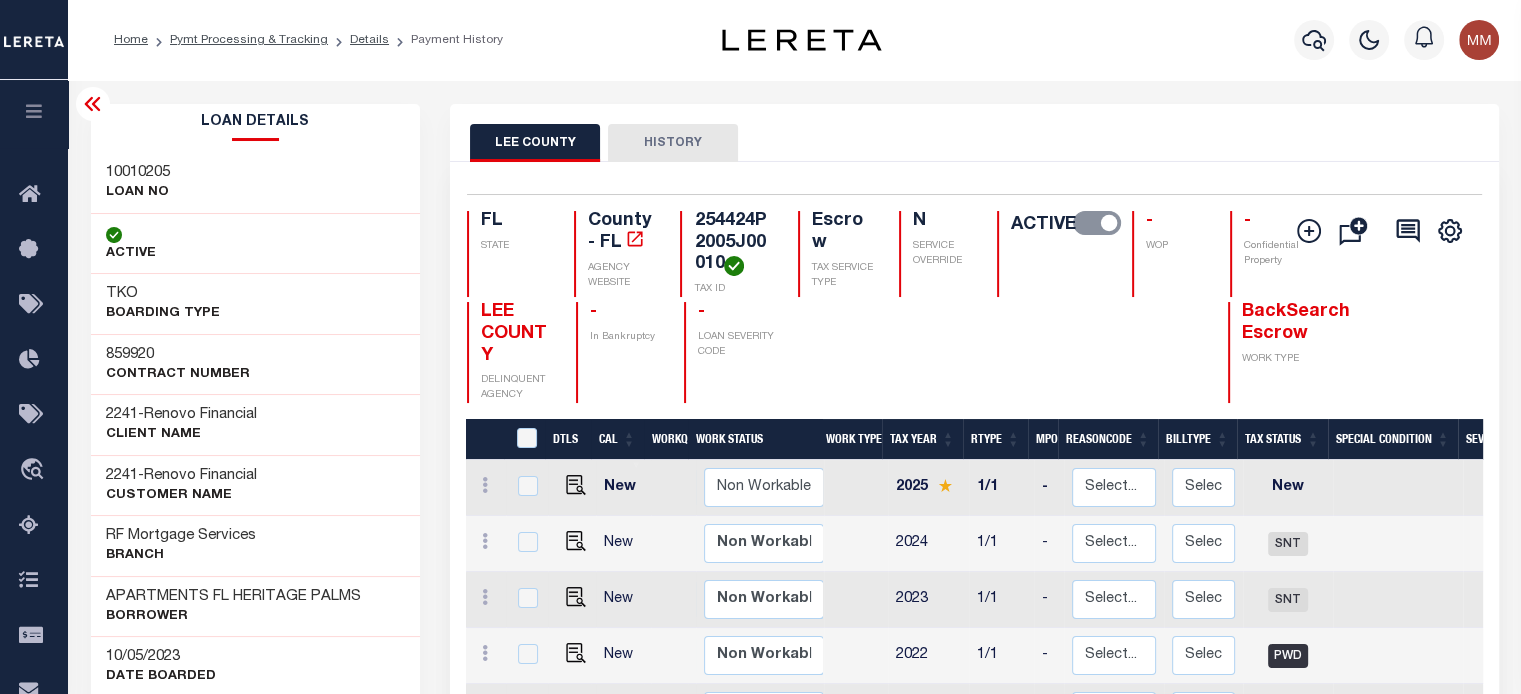 click at bounding box center (34, 111) 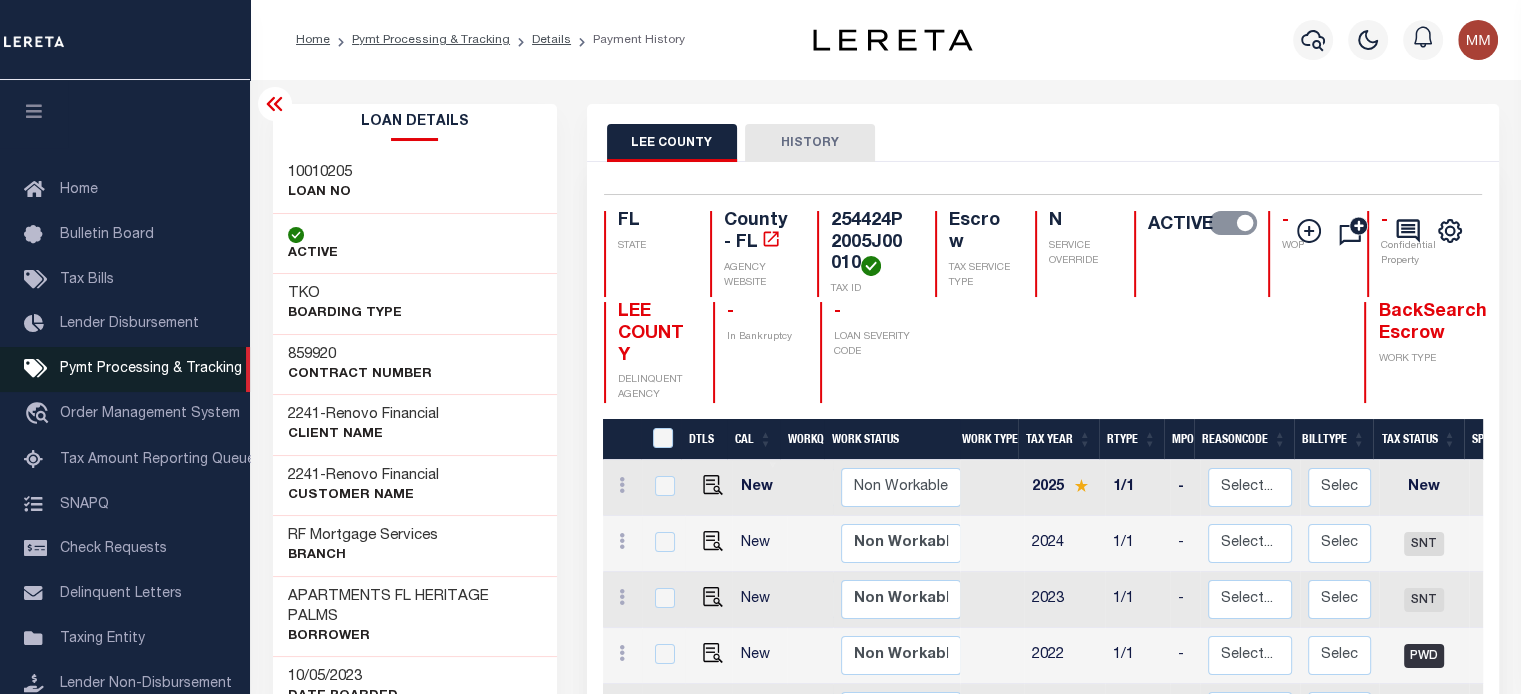 click on "Pymt Processing & Tracking" at bounding box center (151, 369) 